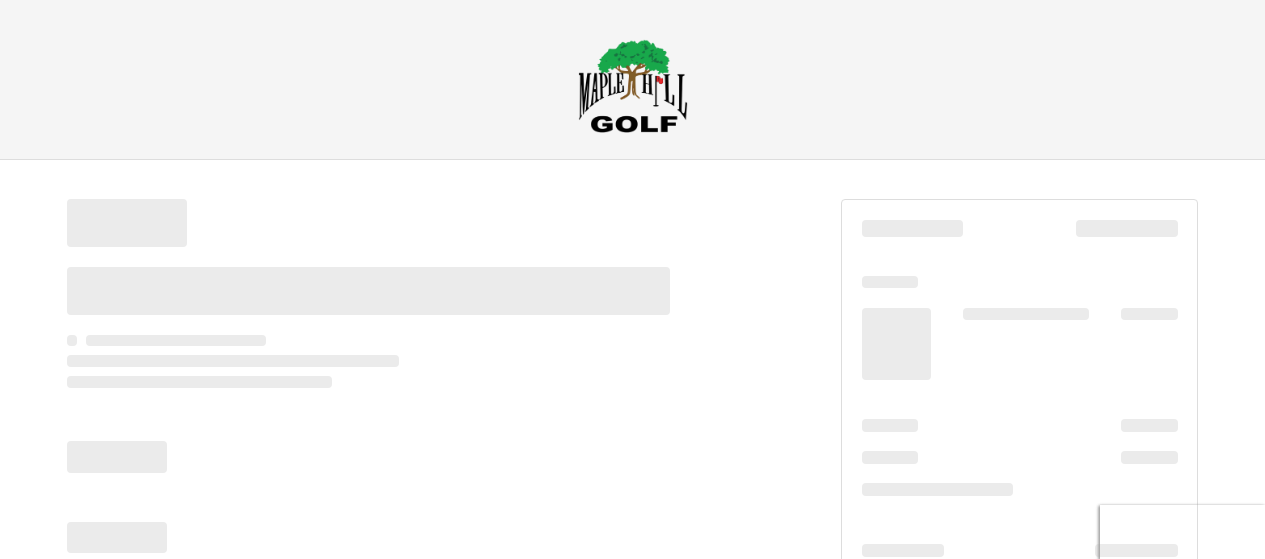 scroll, scrollTop: 0, scrollLeft: 0, axis: both 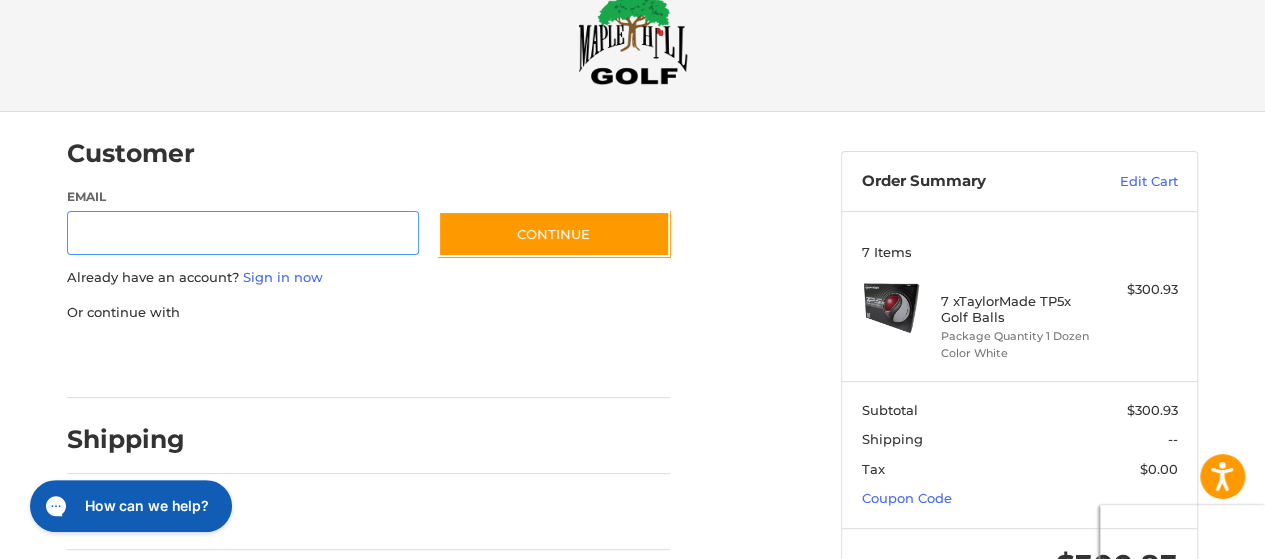 click on "Email" at bounding box center (243, 233) 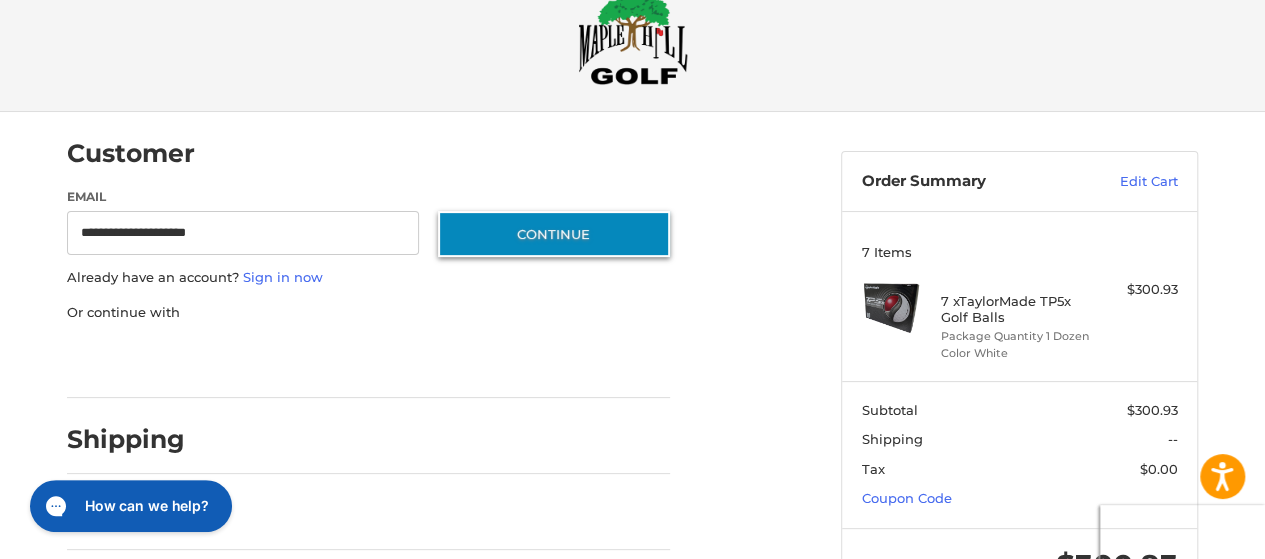 click on "Continue" at bounding box center [554, 234] 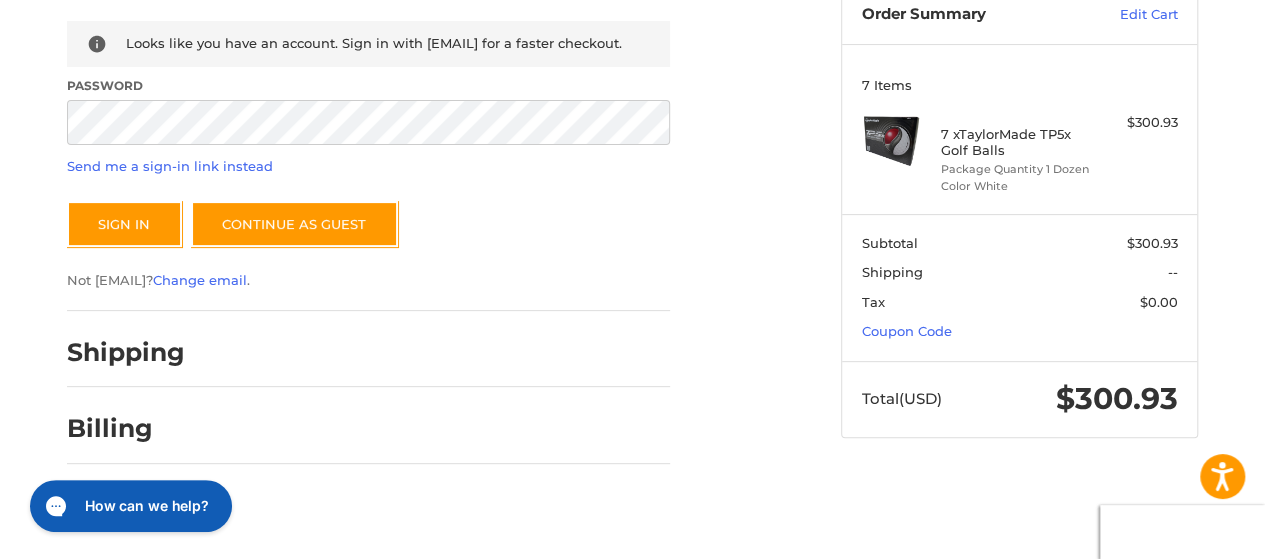 scroll, scrollTop: 232, scrollLeft: 0, axis: vertical 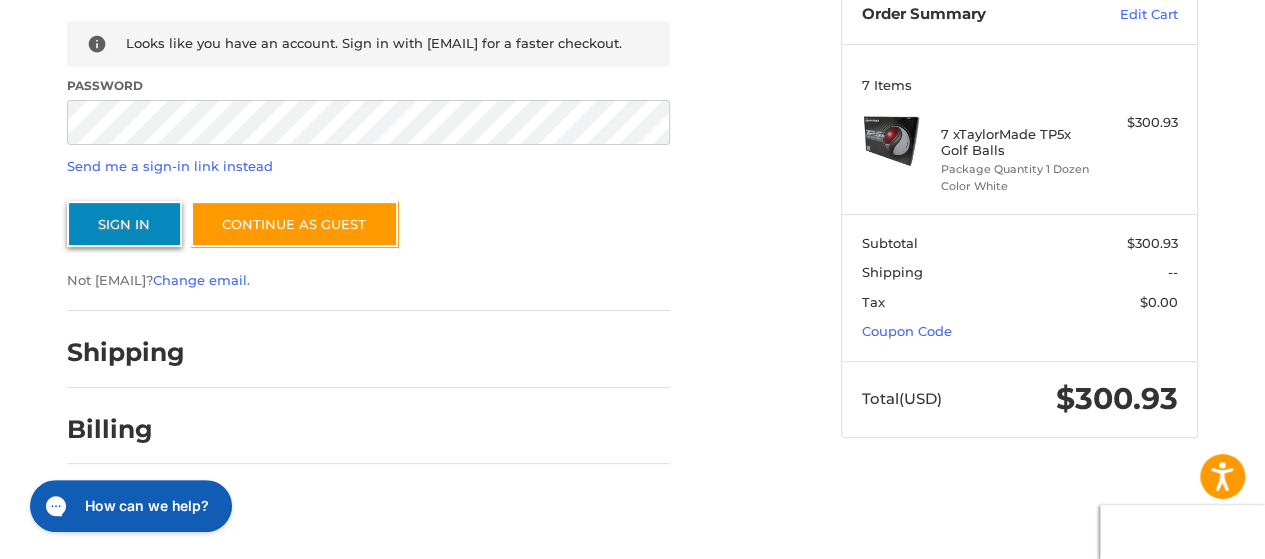 click on "Sign In" at bounding box center [124, 224] 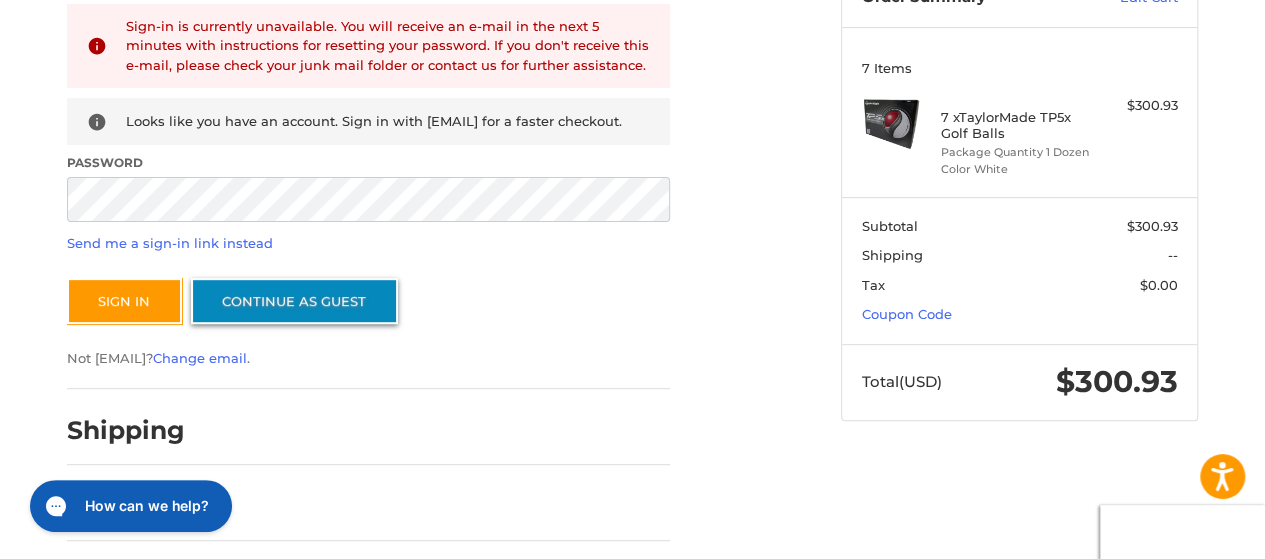 click on "Continue as guest" at bounding box center [294, 301] 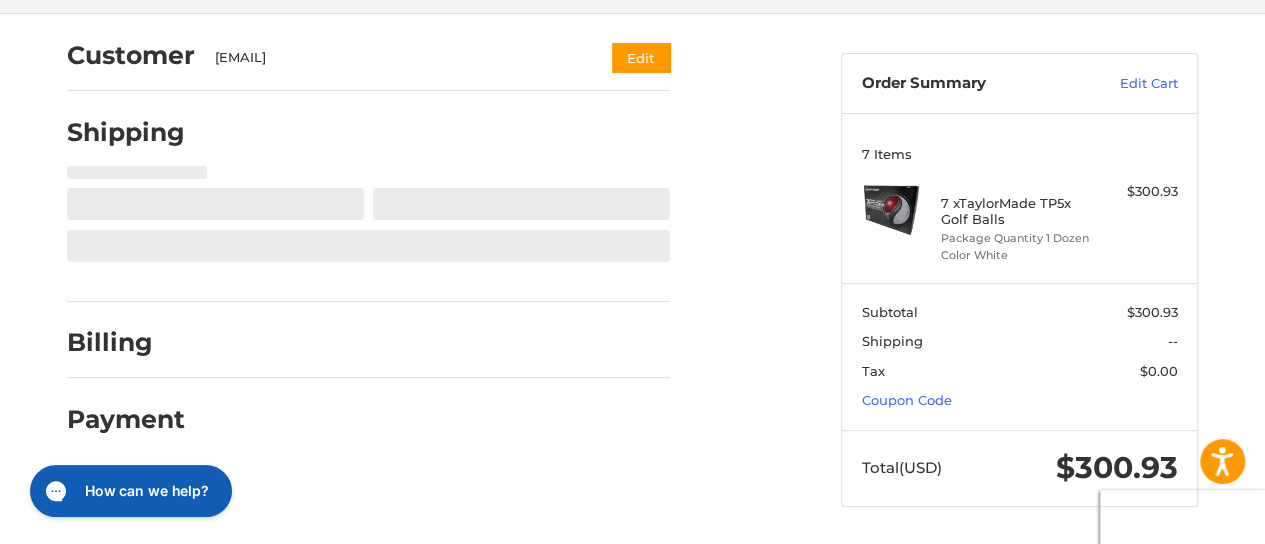 select on "**" 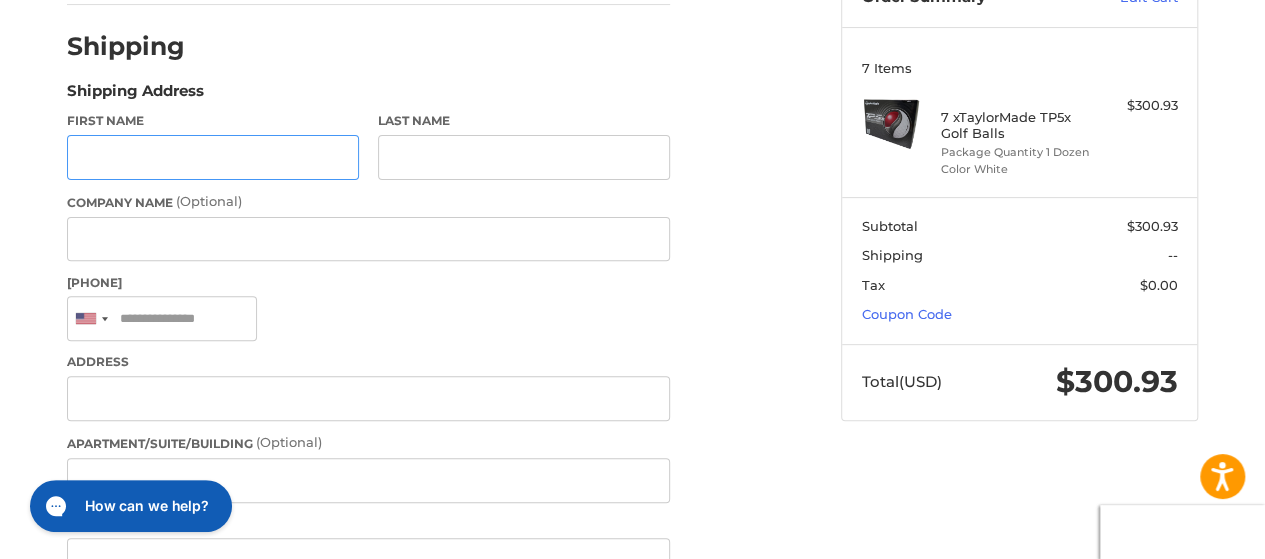 scroll, scrollTop: 124, scrollLeft: 0, axis: vertical 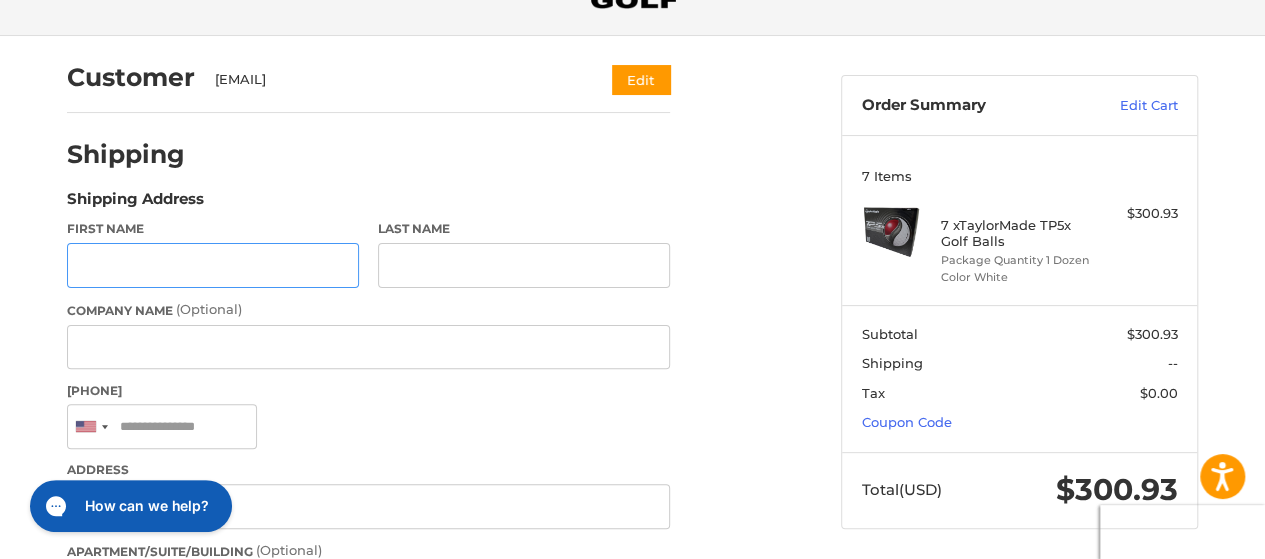 click on "First Name" at bounding box center [213, 265] 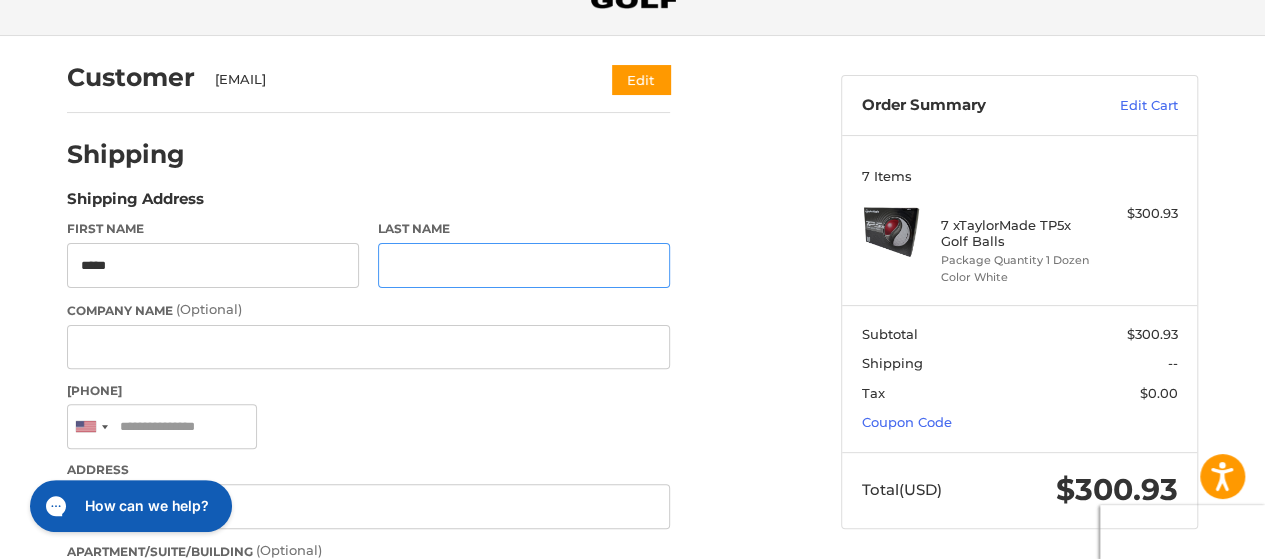 type on "*****" 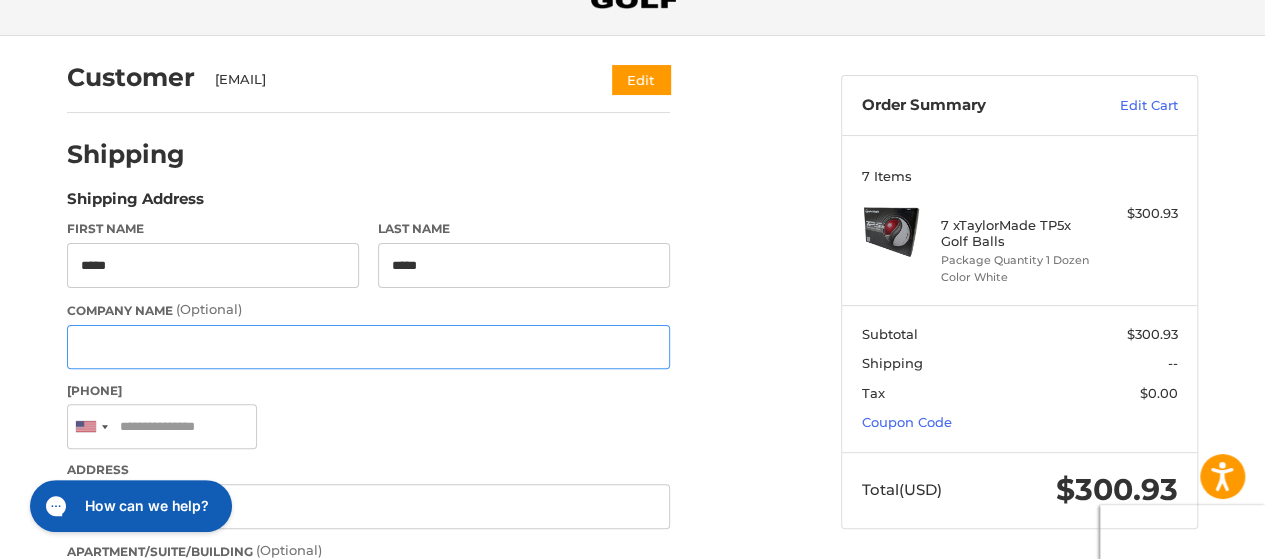 type on "**********" 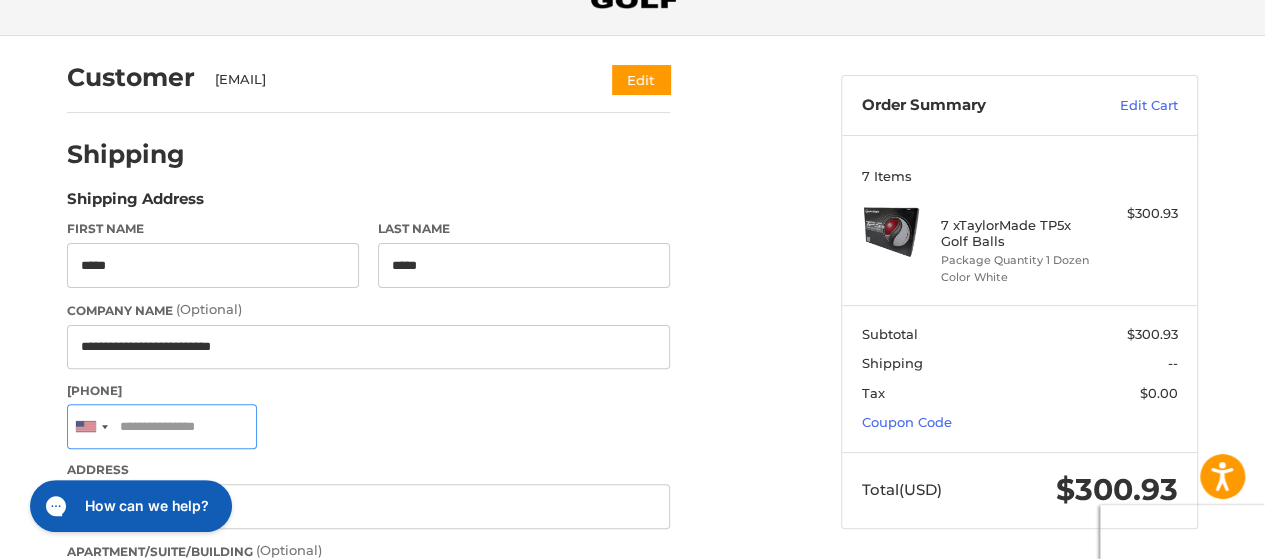 type on "**********" 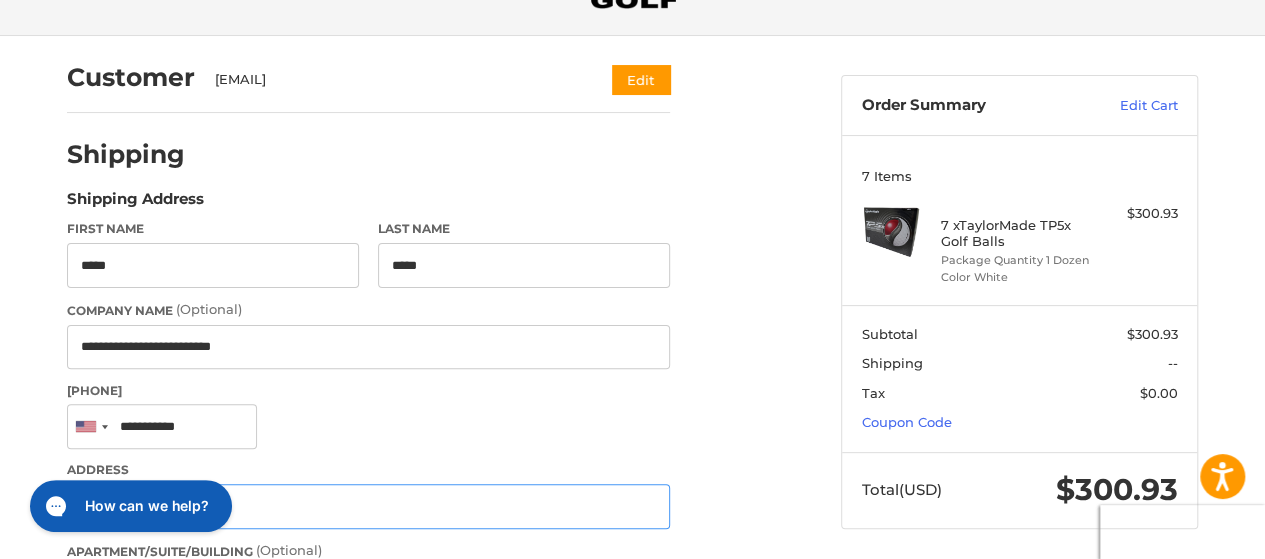 type on "**********" 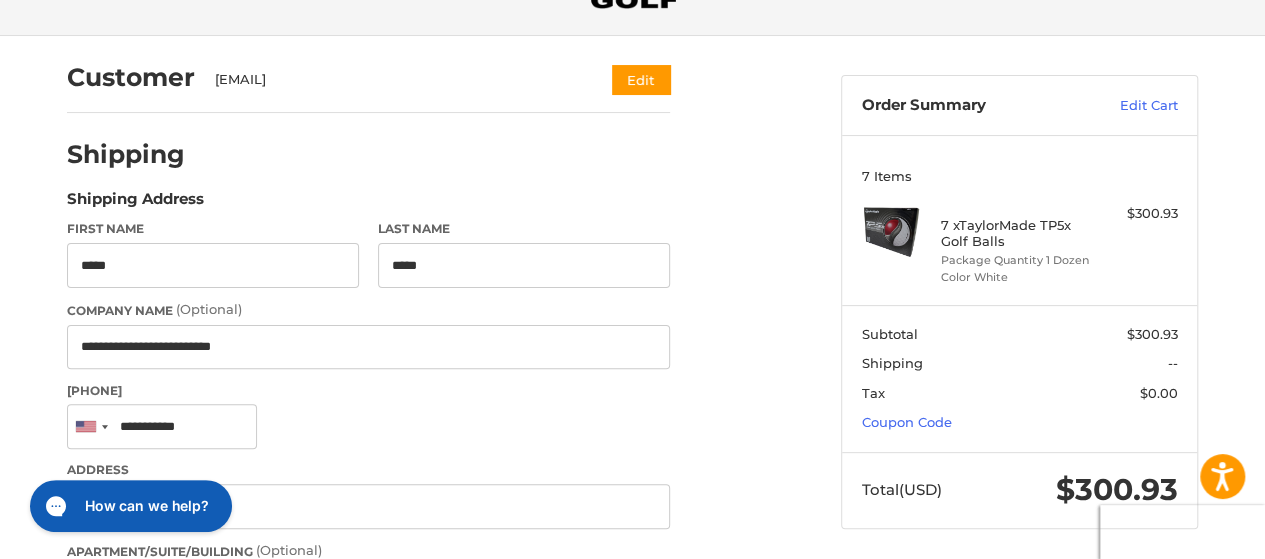 type on "*******" 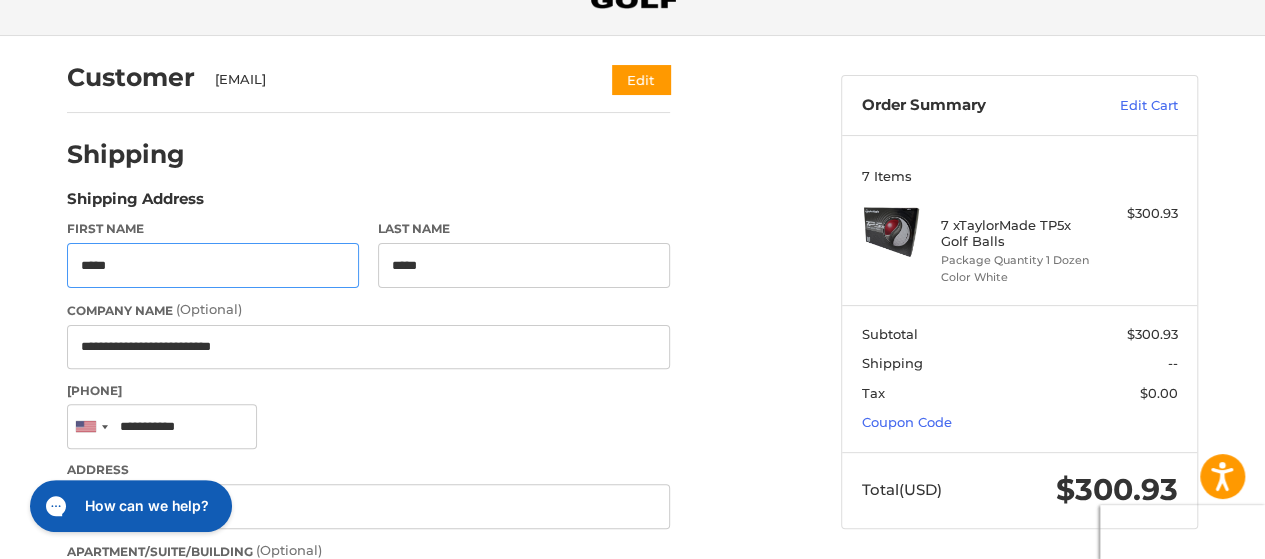 type on "*******" 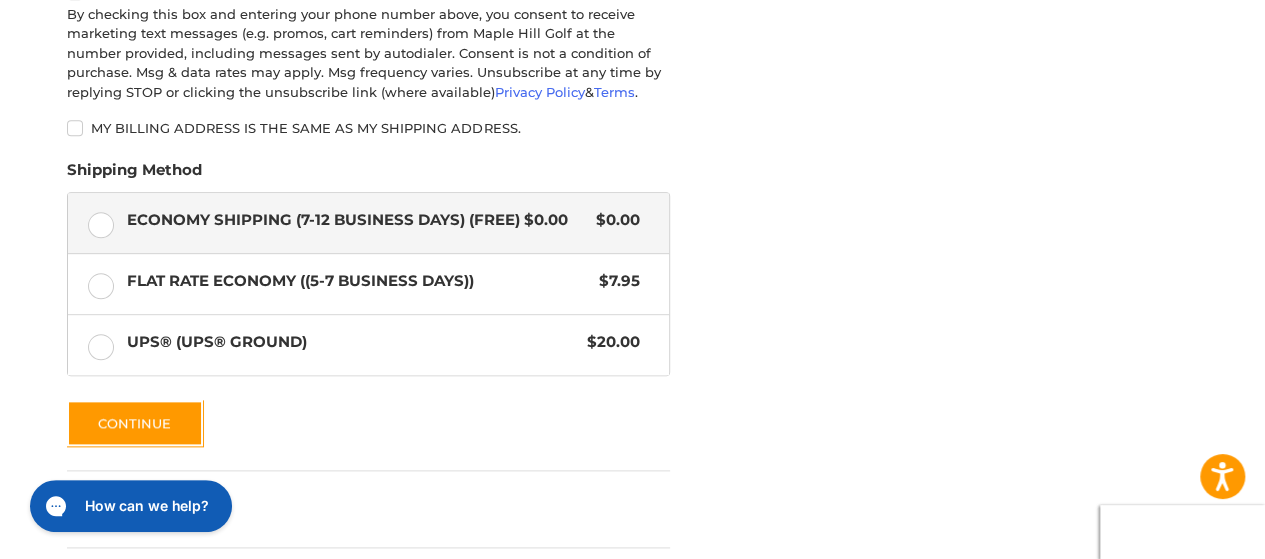 scroll, scrollTop: 1024, scrollLeft: 0, axis: vertical 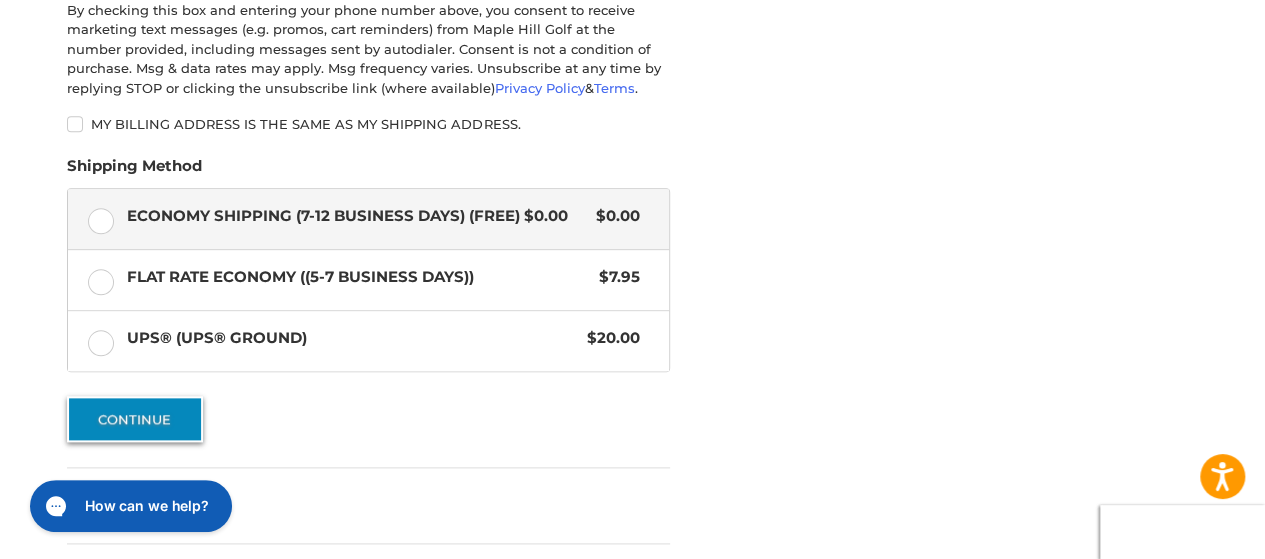 click on "Continue" at bounding box center [135, 419] 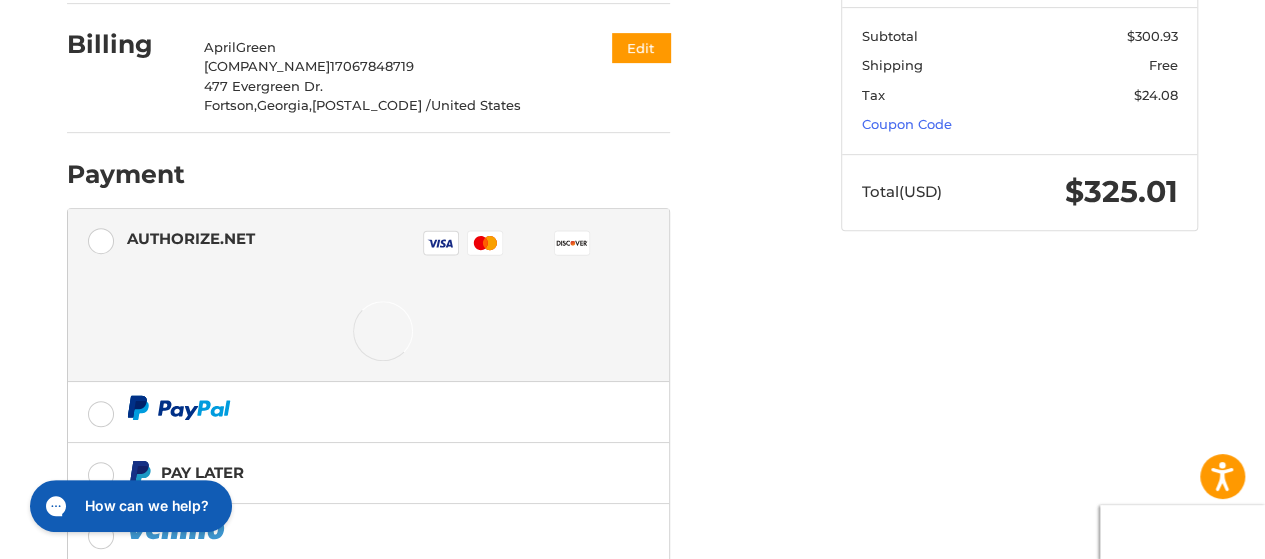 scroll, scrollTop: 222, scrollLeft: 0, axis: vertical 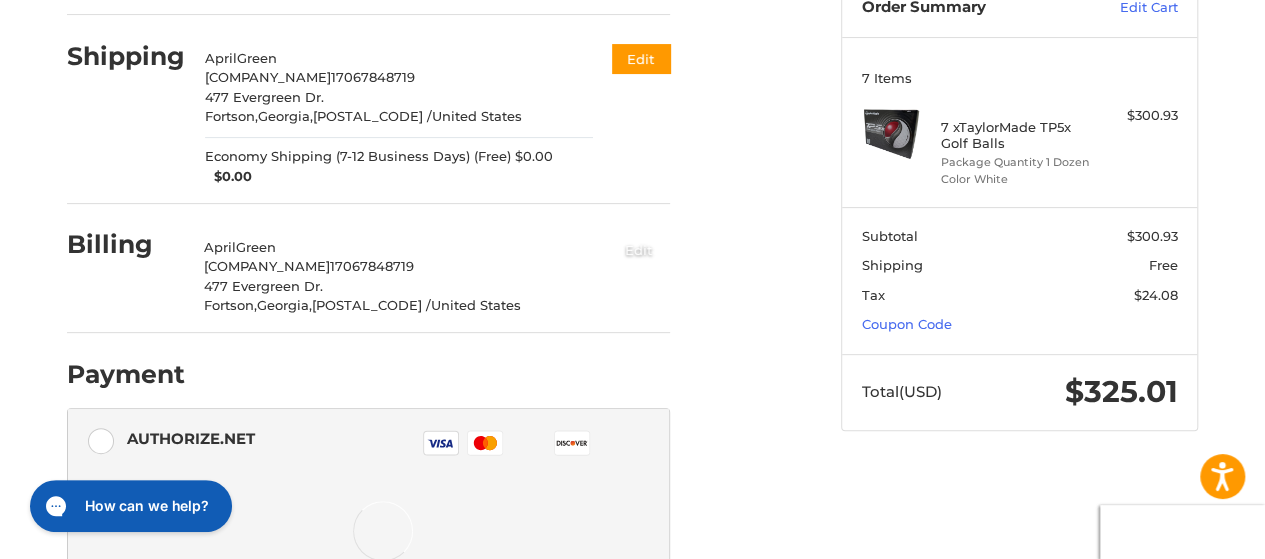 click on "Edit" at bounding box center [639, 249] 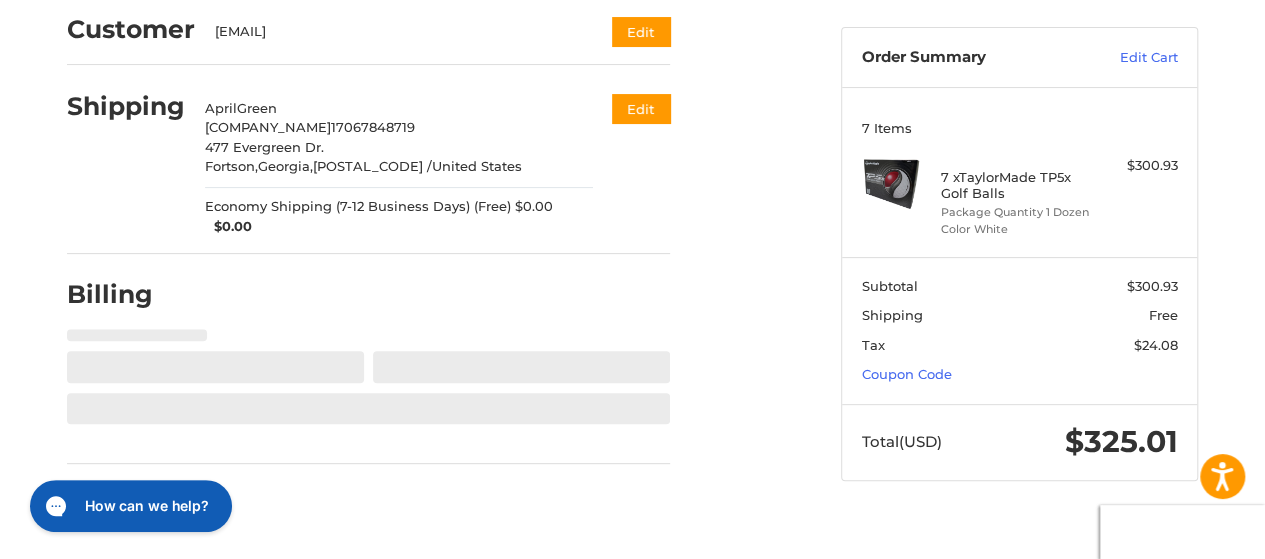 select on "**" 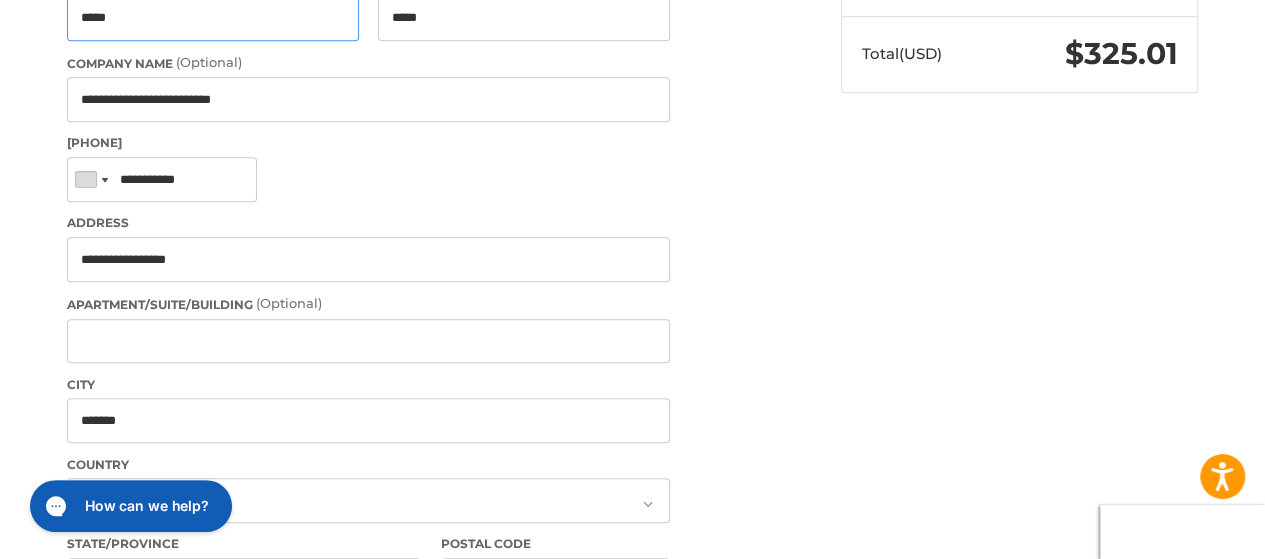 scroll, scrollTop: 586, scrollLeft: 0, axis: vertical 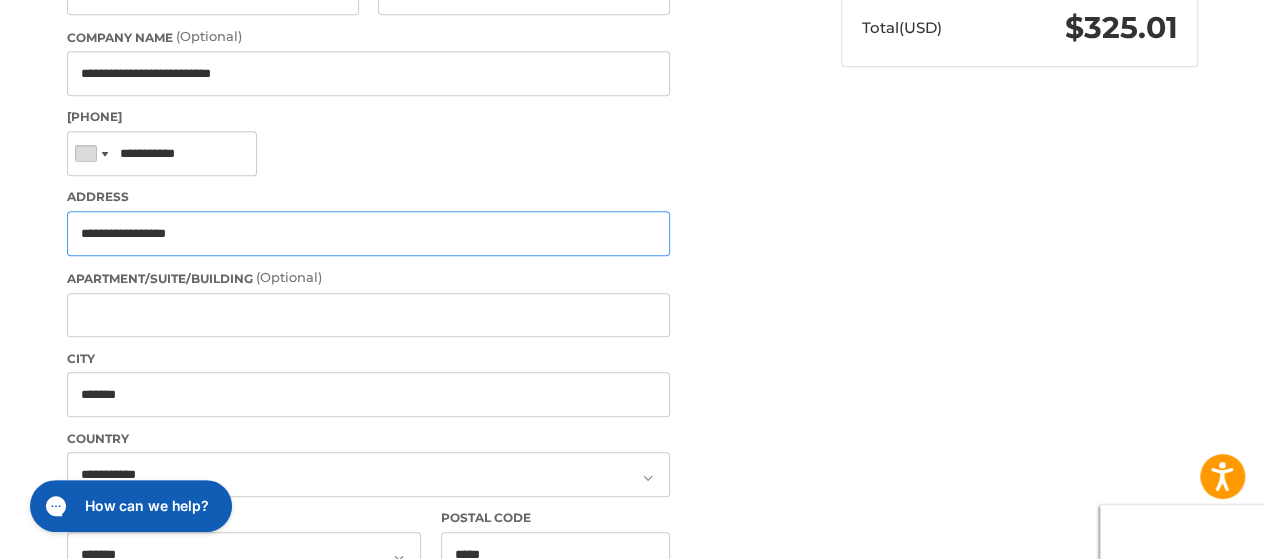 drag, startPoint x: 236, startPoint y: 217, endPoint x: 11, endPoint y: 216, distance: 225.00223 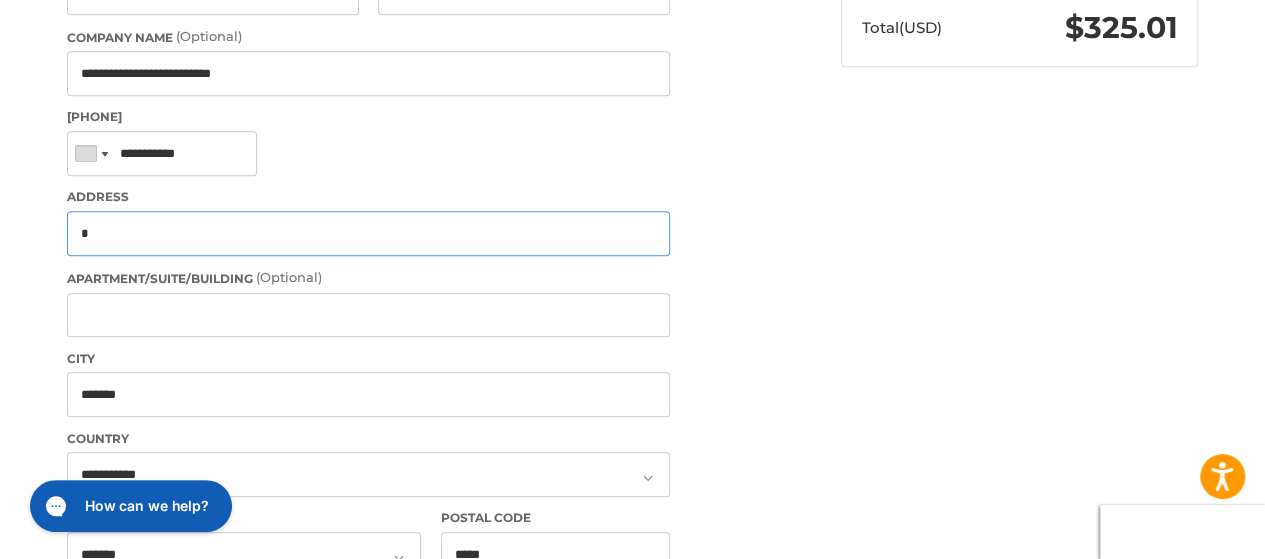 type on "**********" 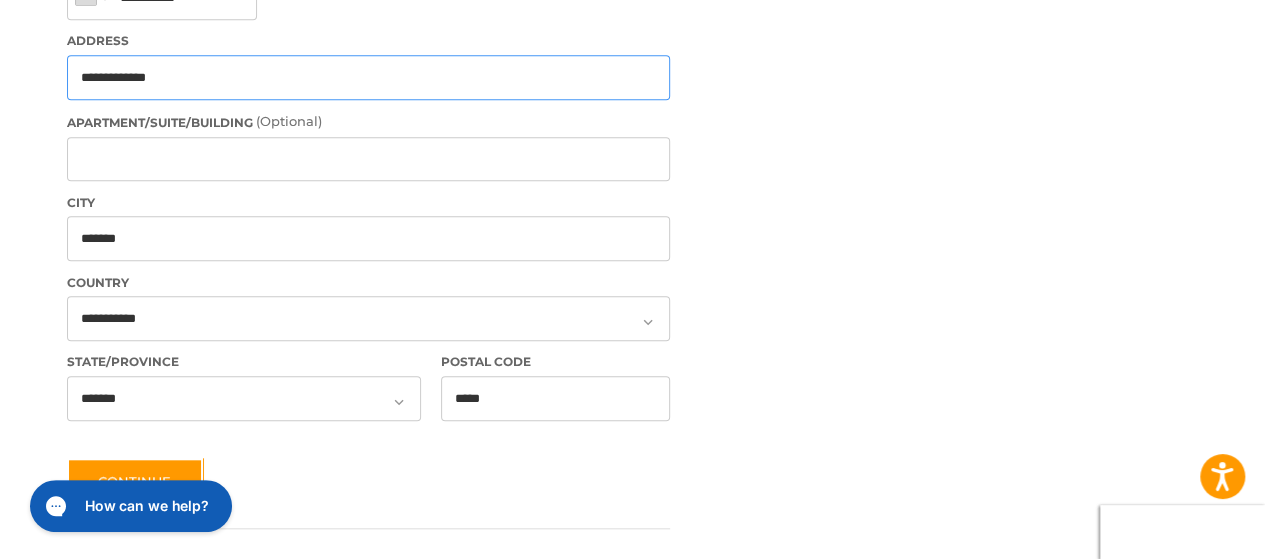 scroll, scrollTop: 786, scrollLeft: 0, axis: vertical 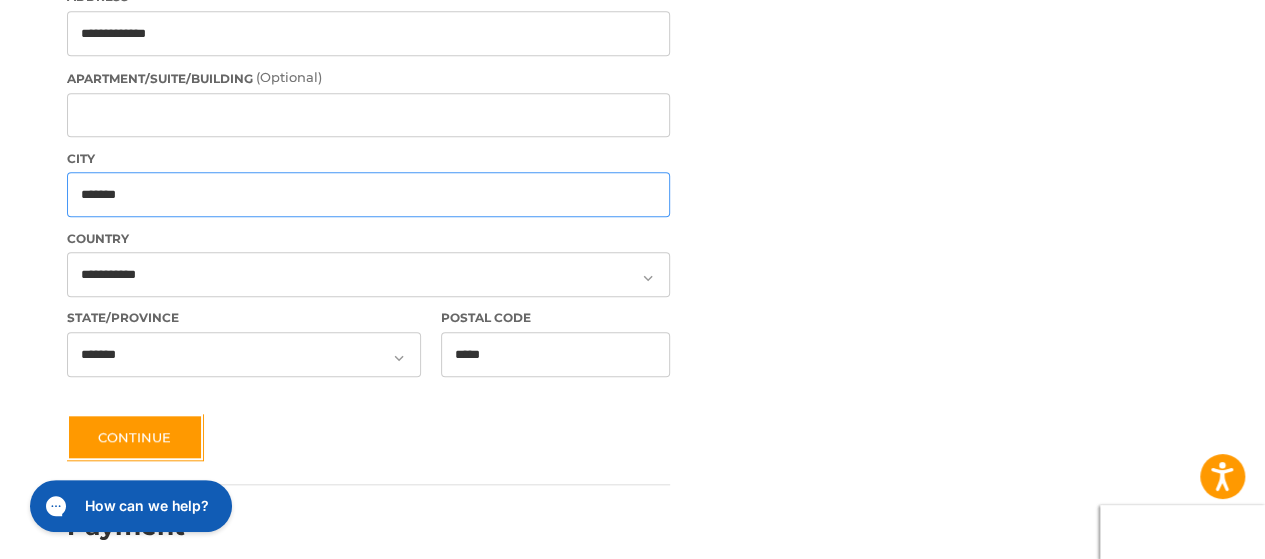 click on "*******" at bounding box center (368, 194) 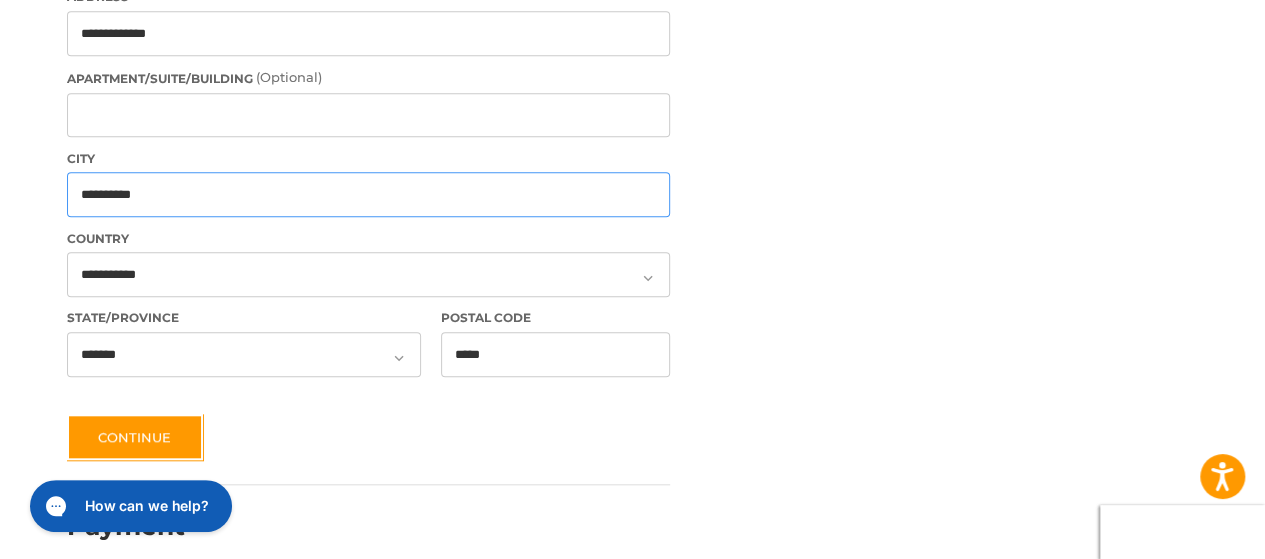 type on "**********" 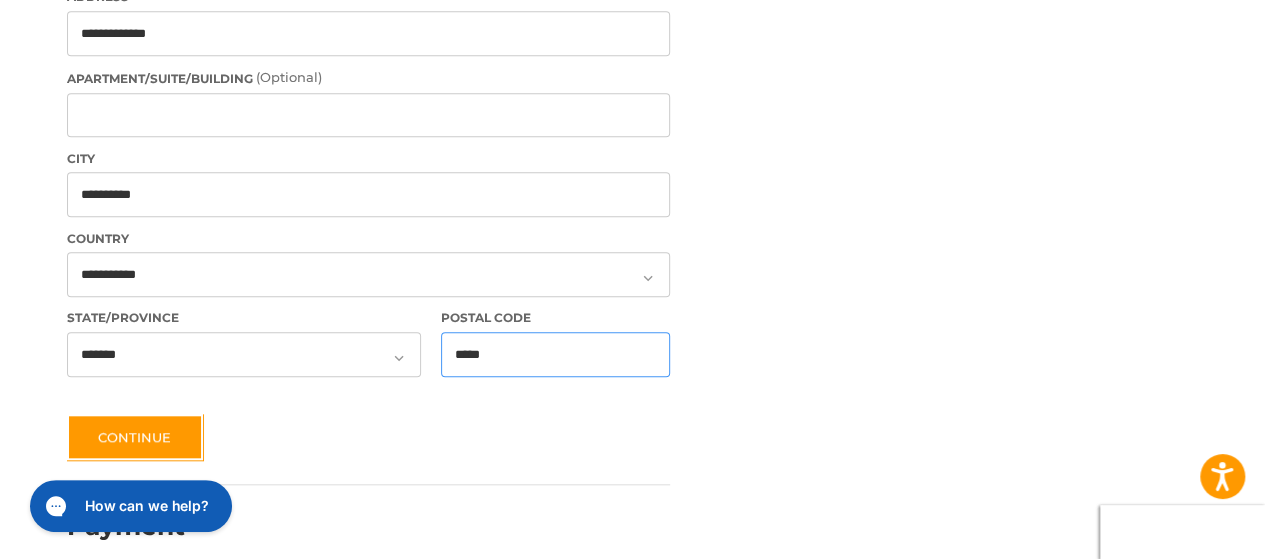 click on "*****" at bounding box center (556, 354) 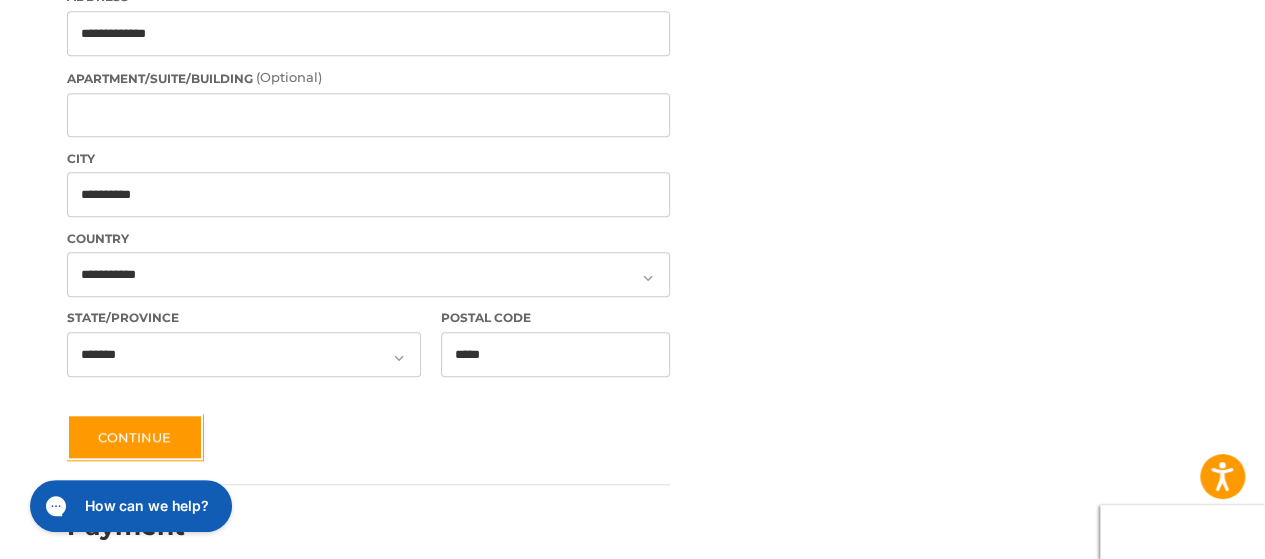click on "**********" at bounding box center [439, -33] 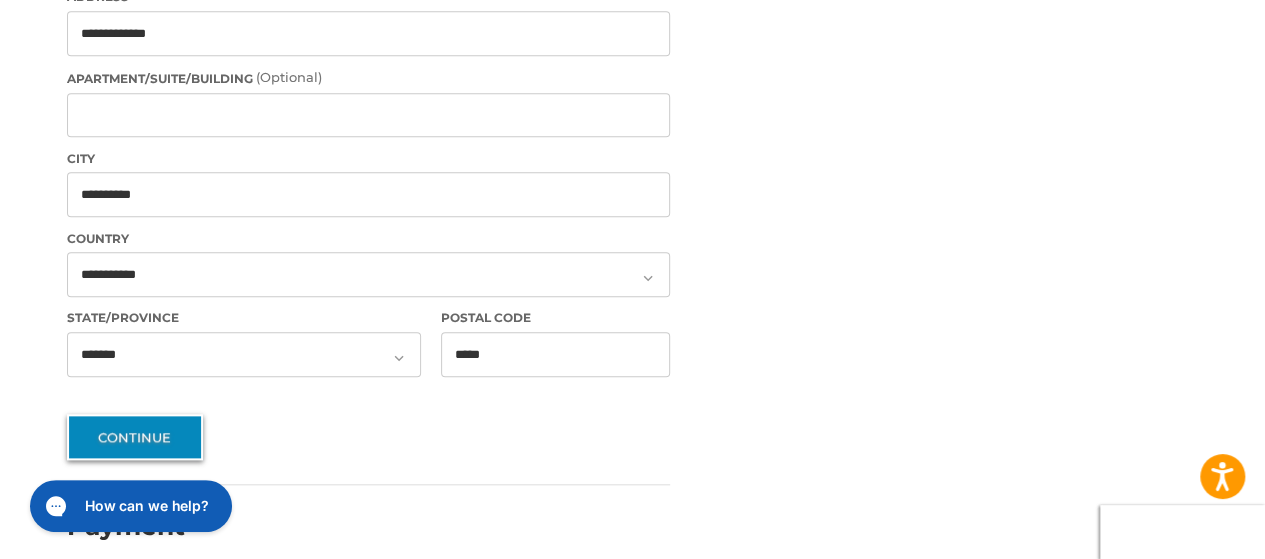 scroll, scrollTop: 785, scrollLeft: 0, axis: vertical 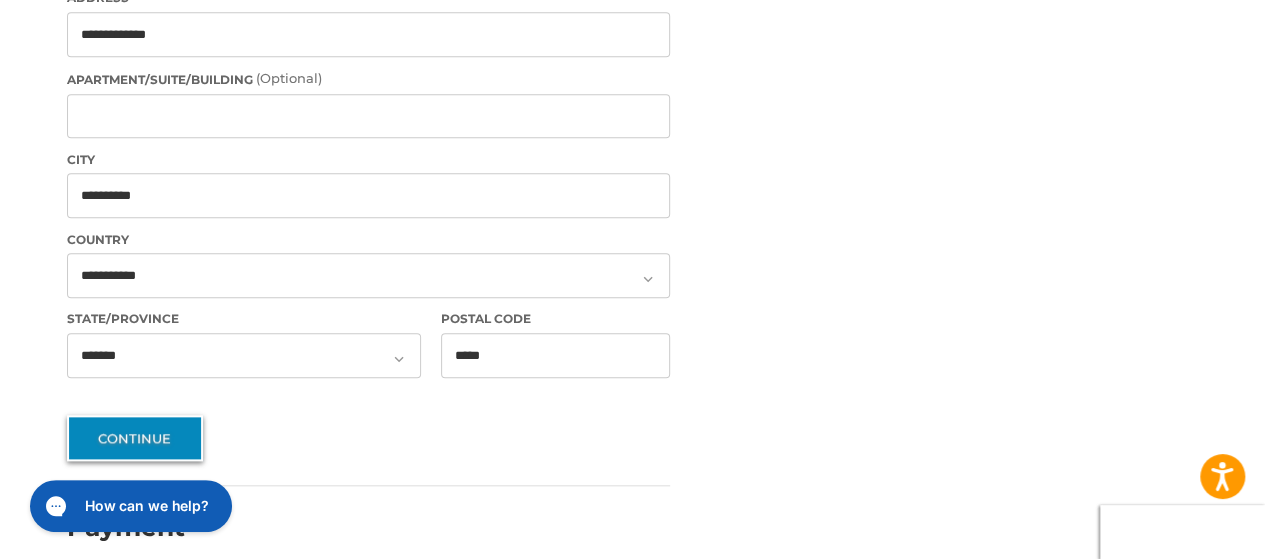 click on "Continue" at bounding box center [135, 438] 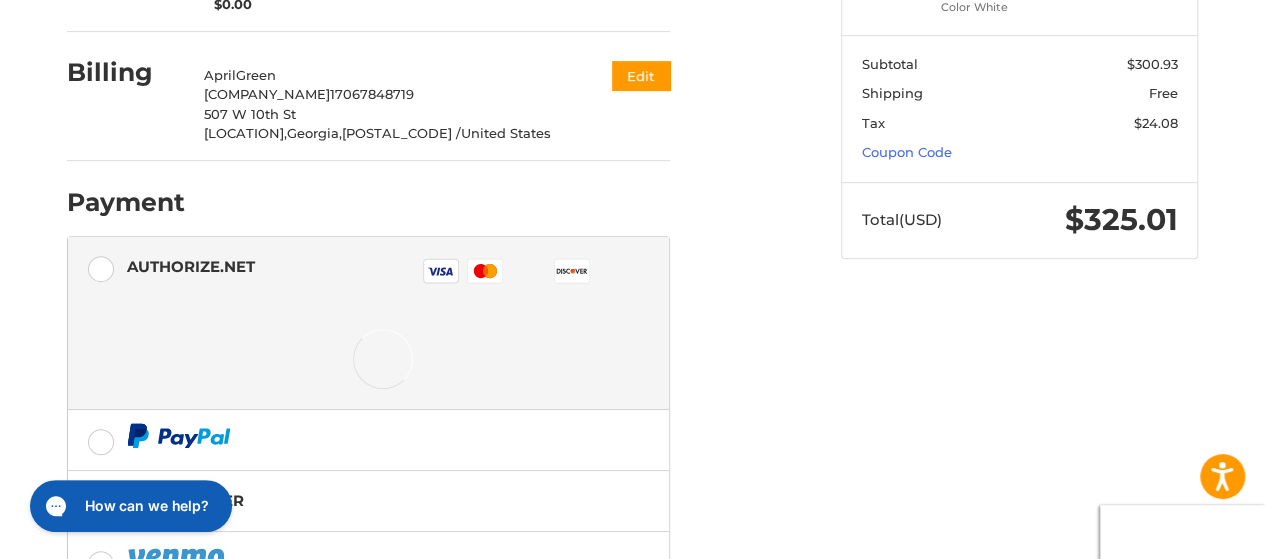scroll, scrollTop: 422, scrollLeft: 0, axis: vertical 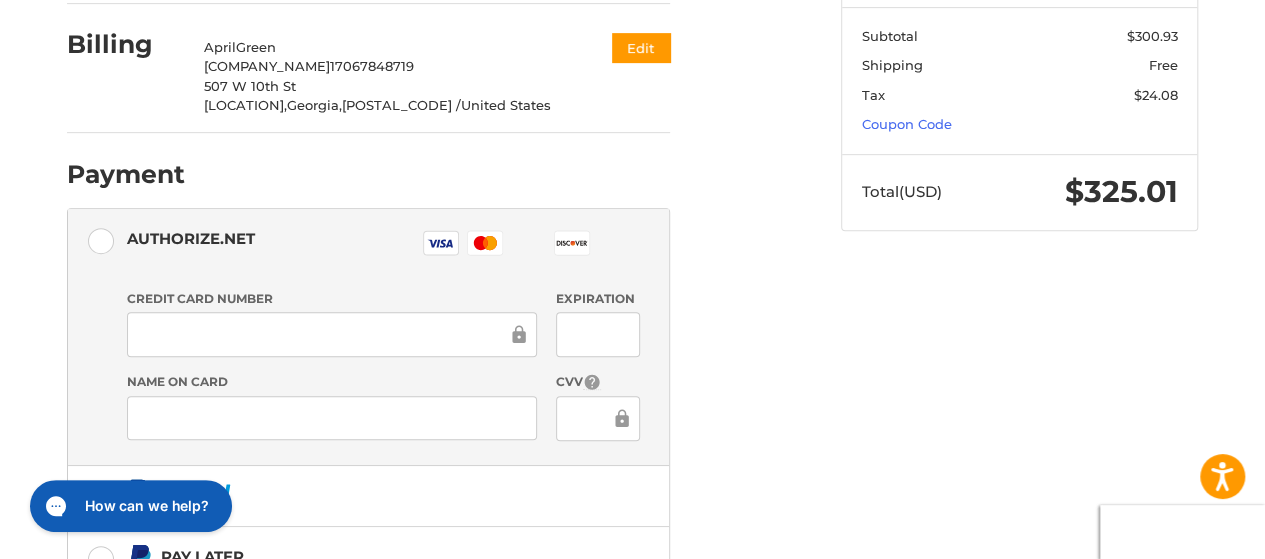 click at bounding box center (332, 334) 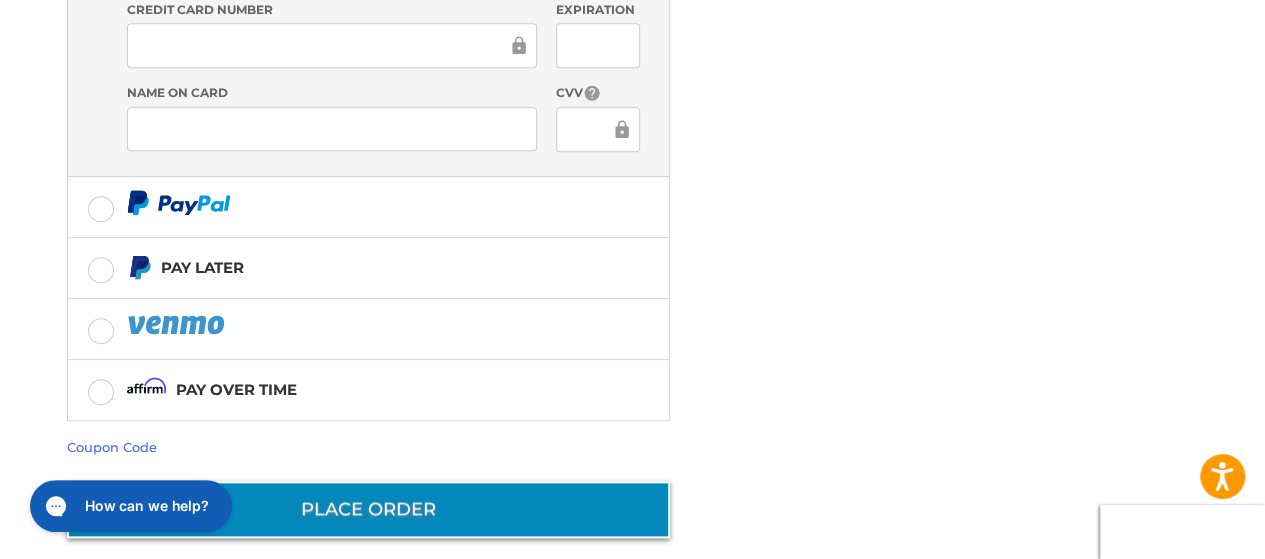 scroll, scrollTop: 710, scrollLeft: 0, axis: vertical 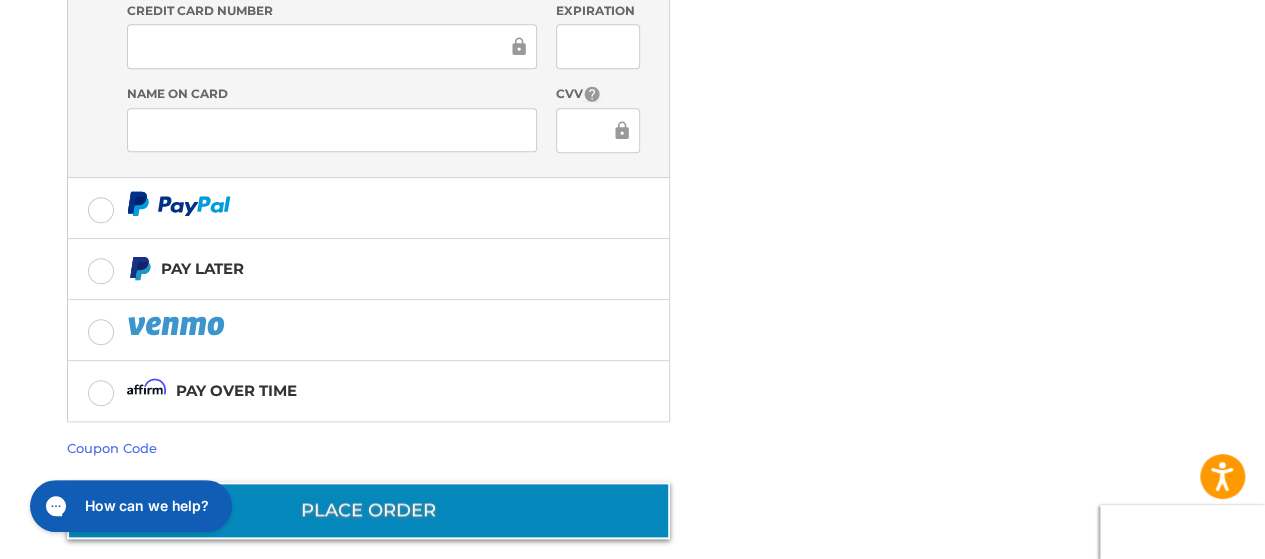 click on "Place Order" at bounding box center (368, 510) 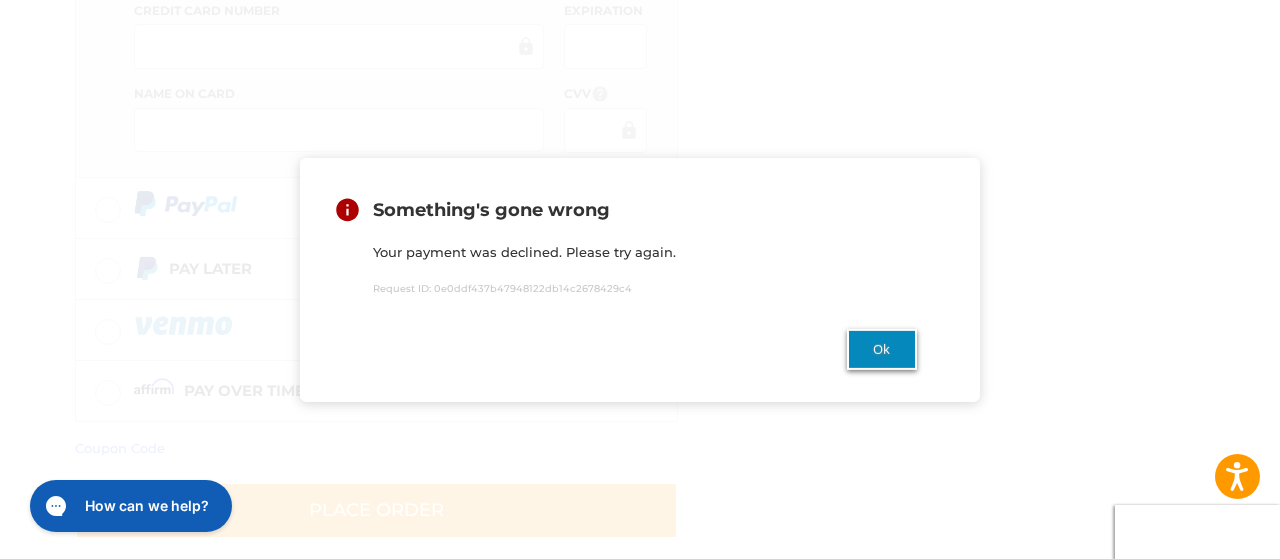 click on "Ok" at bounding box center (882, 349) 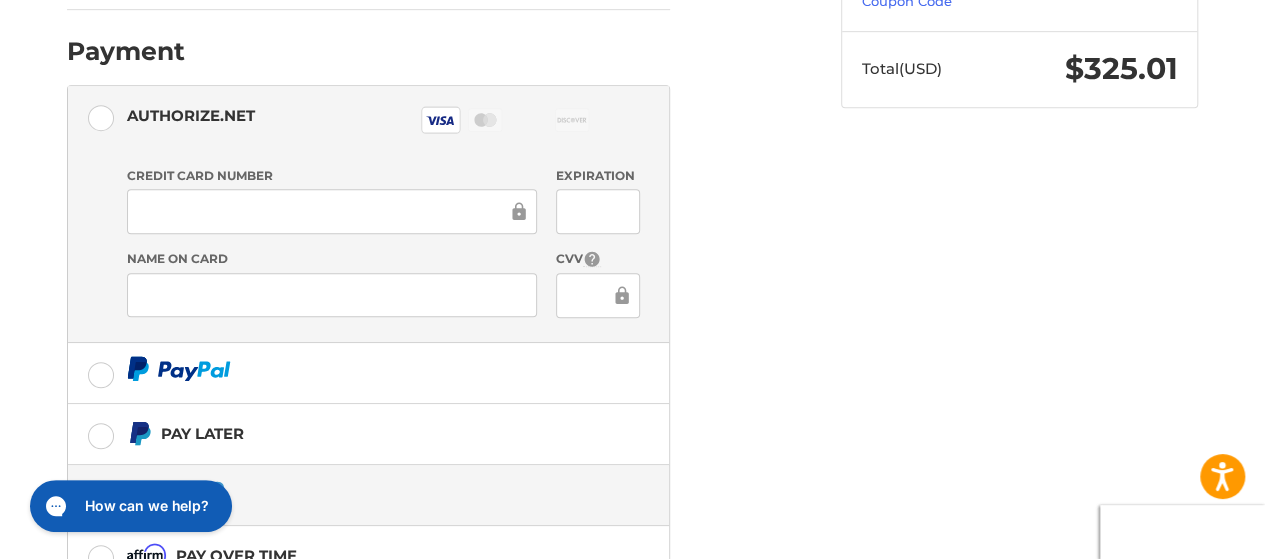 scroll, scrollTop: 510, scrollLeft: 0, axis: vertical 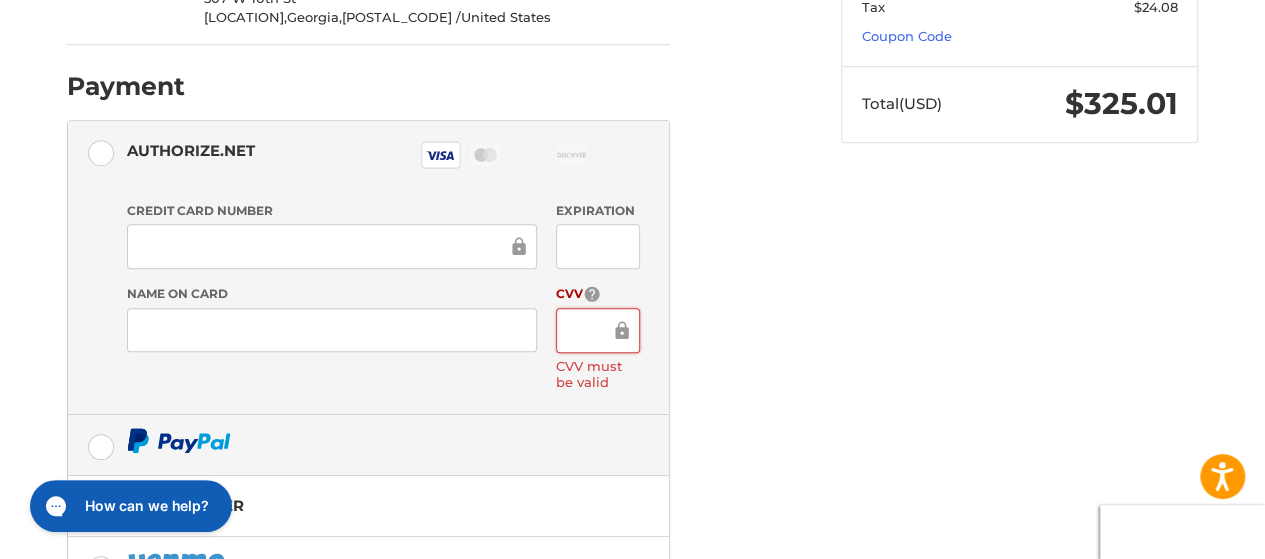 drag, startPoint x: 452, startPoint y: 409, endPoint x: 525, endPoint y: 407, distance: 73.02739 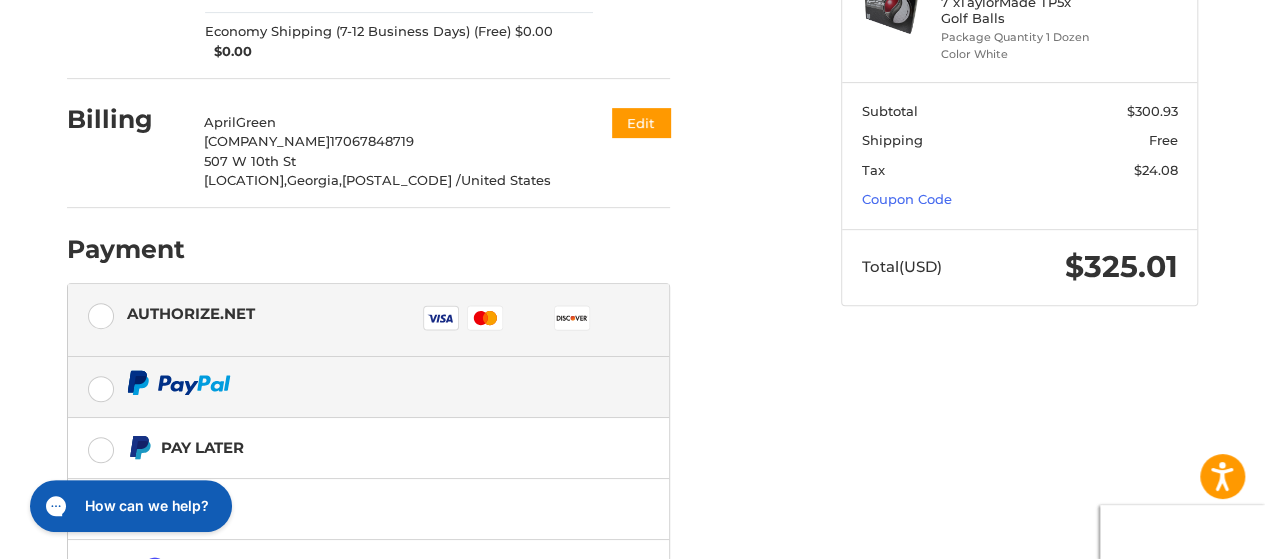 scroll, scrollTop: 430, scrollLeft: 0, axis: vertical 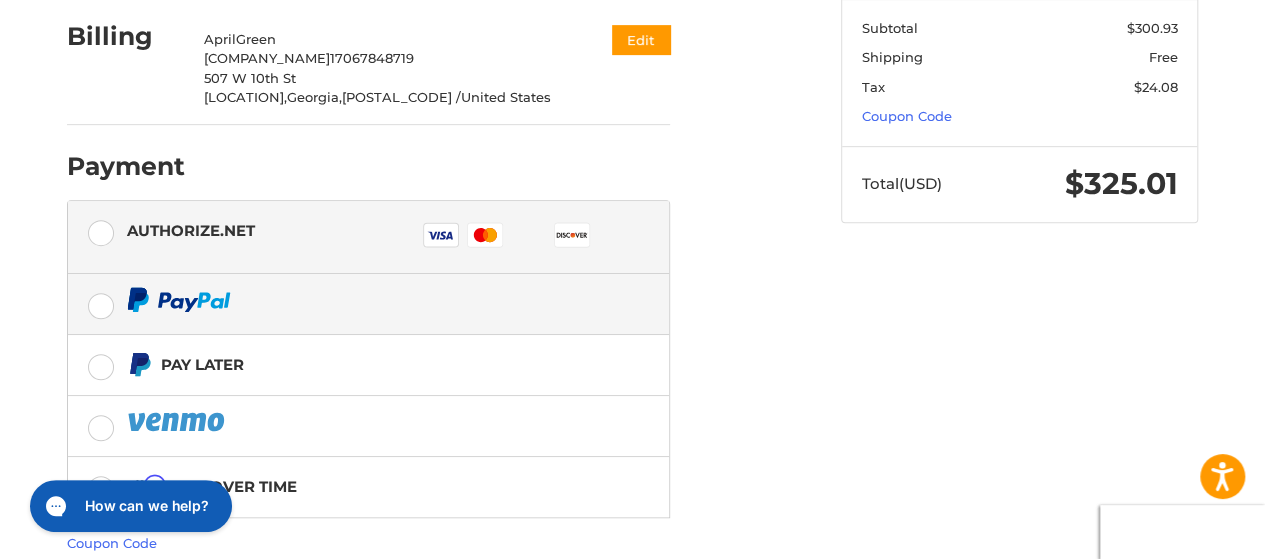click on "Authorize.net Visa Master Amex Discover Diners Club JCB" at bounding box center (383, 237) 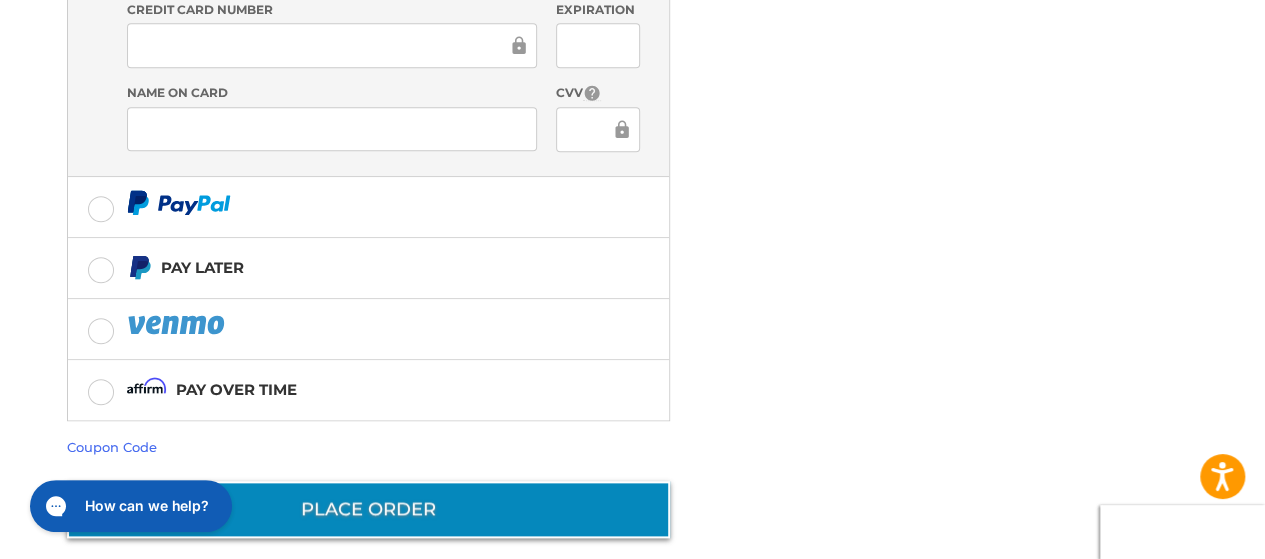 scroll, scrollTop: 710, scrollLeft: 0, axis: vertical 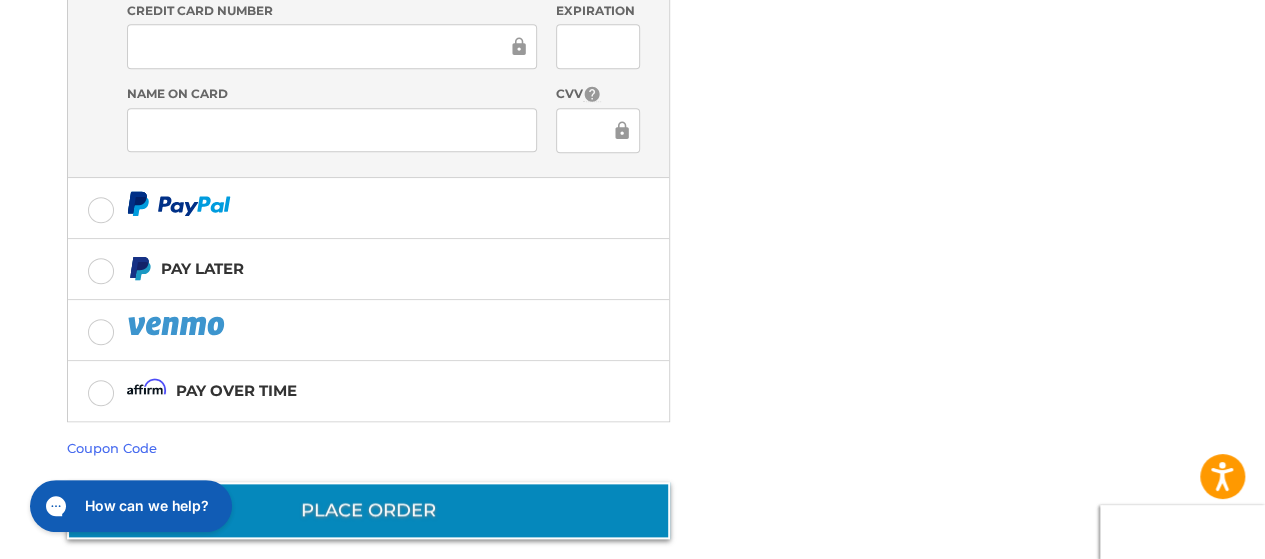 click on "Place Order" at bounding box center (368, 510) 